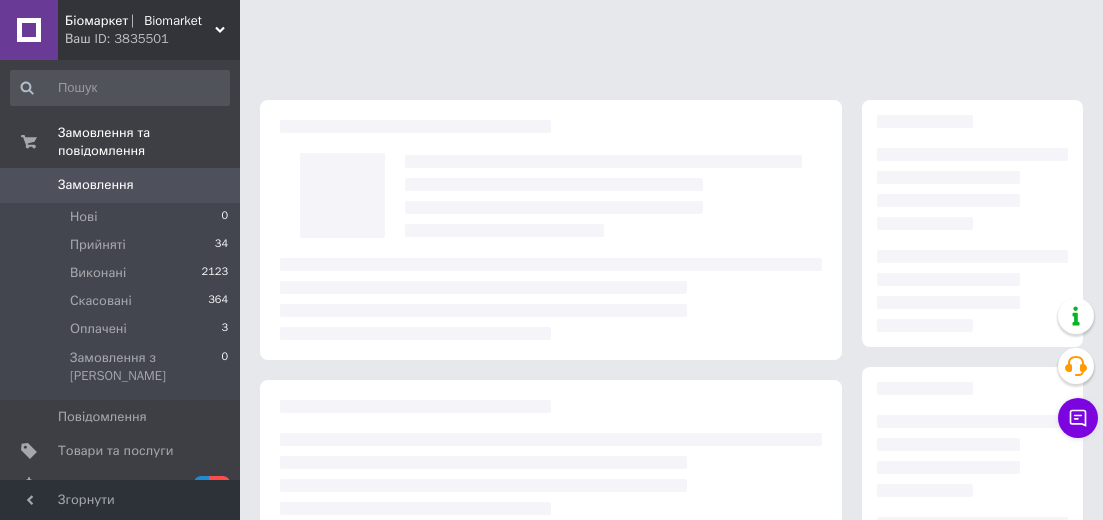 scroll, scrollTop: 0, scrollLeft: 0, axis: both 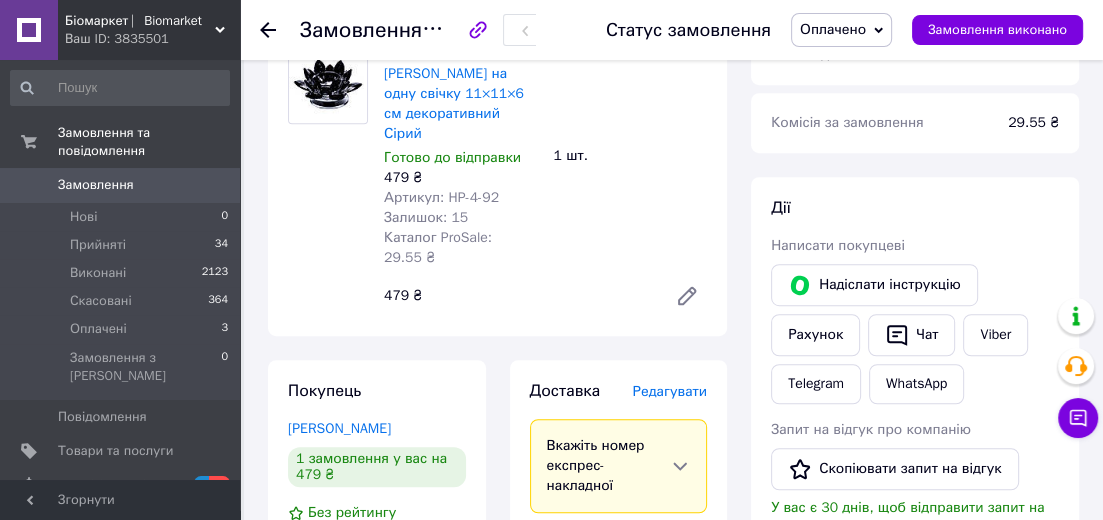 click on "Артикул: HP-4-92" at bounding box center (441, 197) 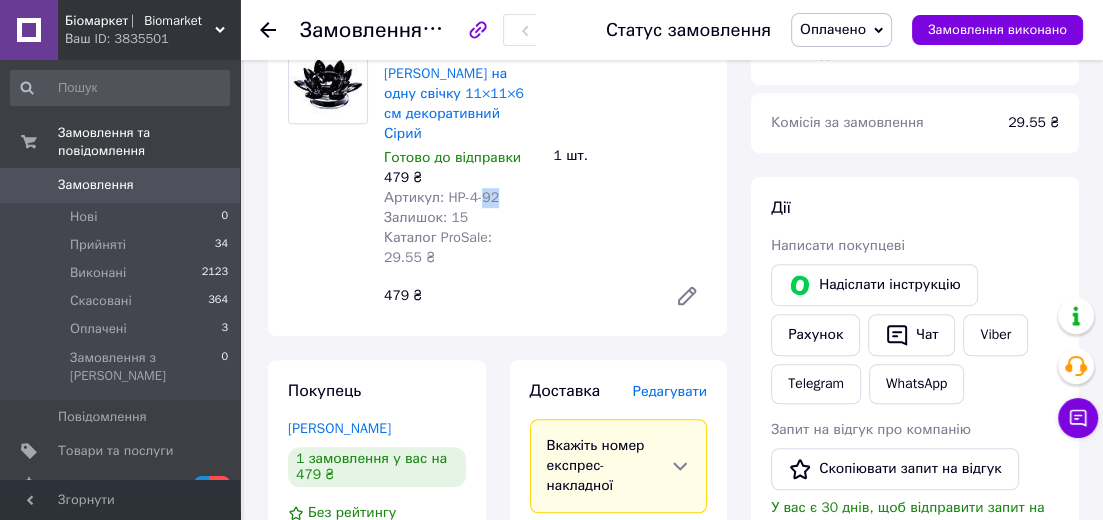 click on "Артикул: HP-4-92" at bounding box center [441, 197] 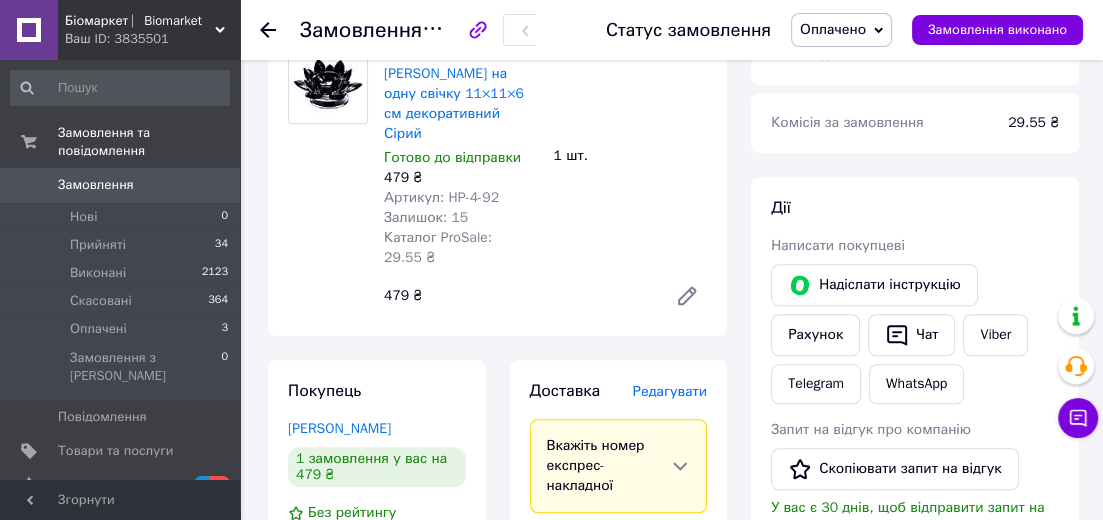 click on "Артикул: HP-4-92" at bounding box center [441, 197] 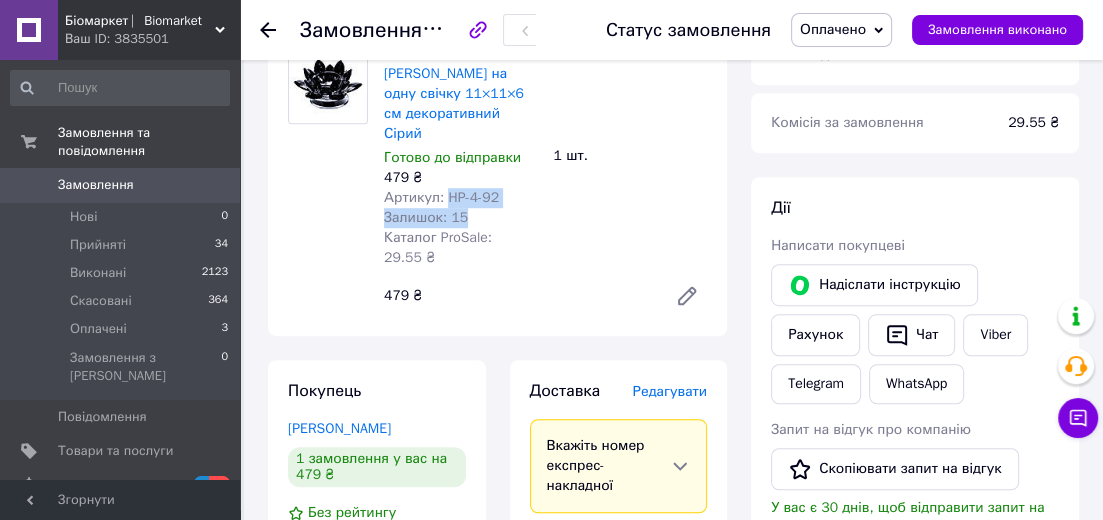 drag, startPoint x: 445, startPoint y: 137, endPoint x: 527, endPoint y: 151, distance: 83.18654 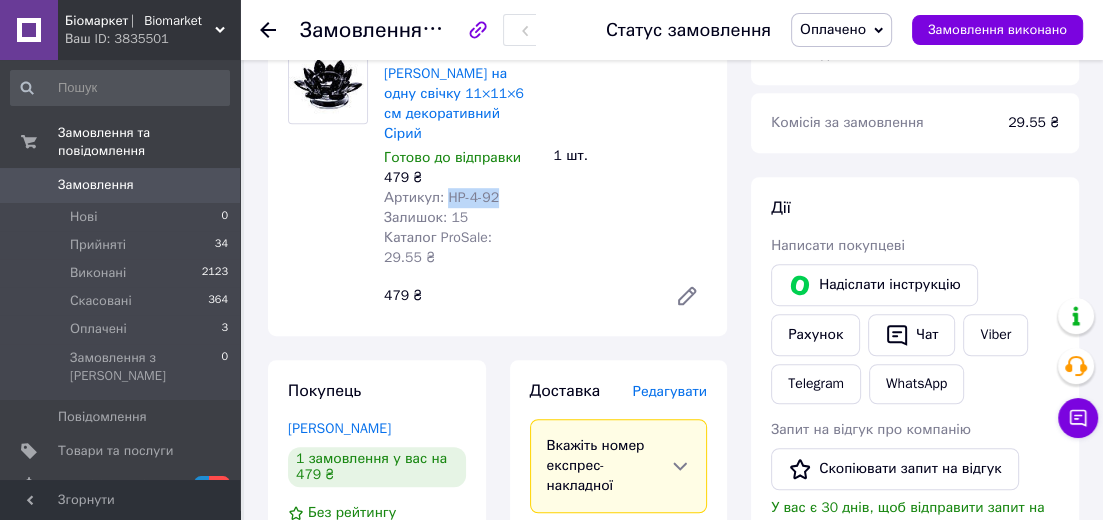 copy on "HP-4-92" 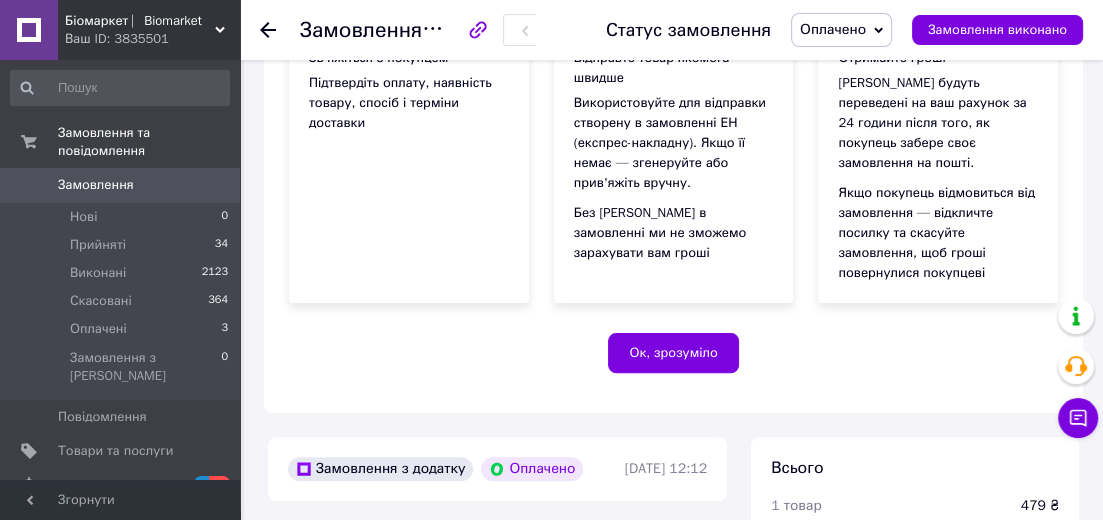 scroll, scrollTop: 756, scrollLeft: 0, axis: vertical 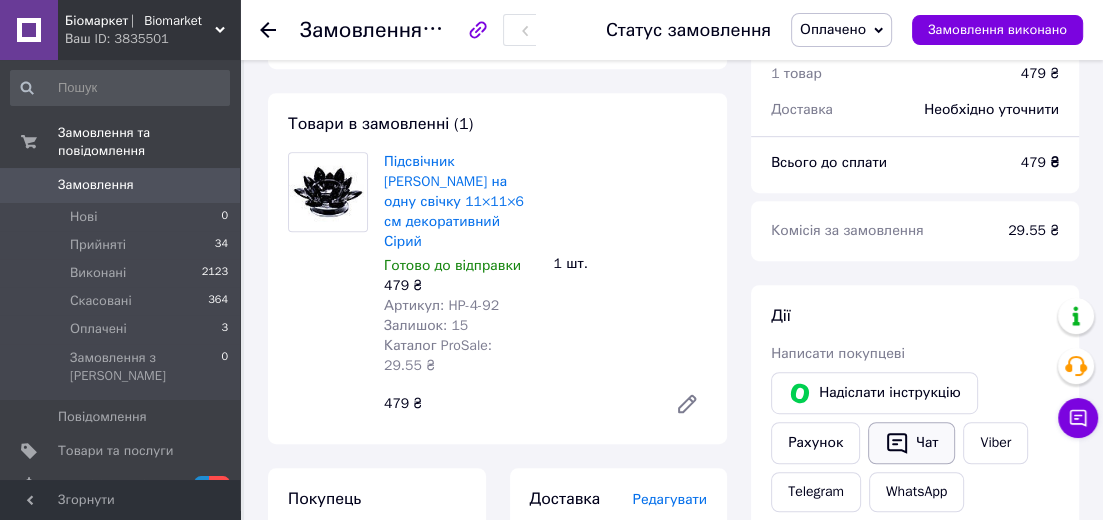 click on "Чат" at bounding box center [911, 443] 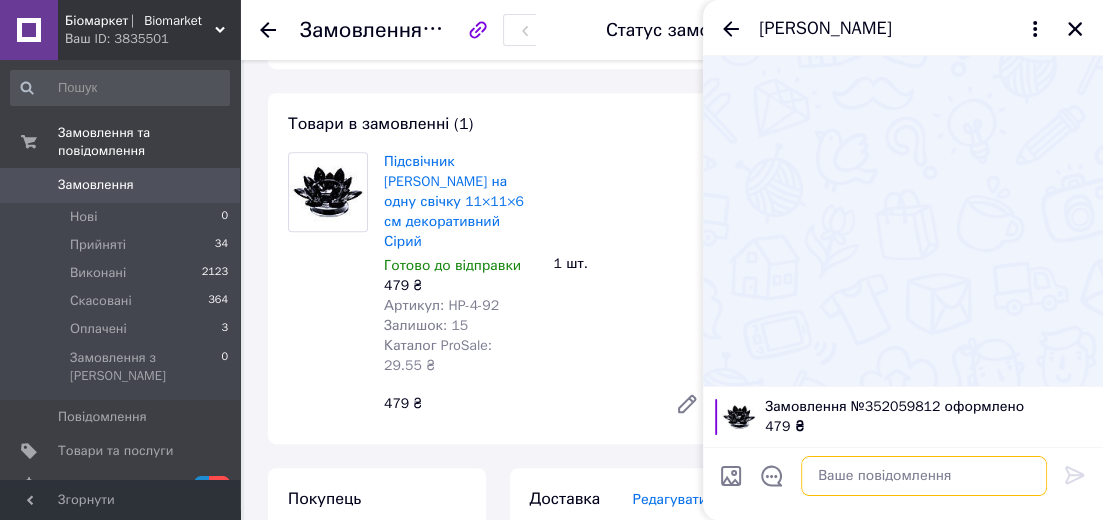 click at bounding box center (924, 476) 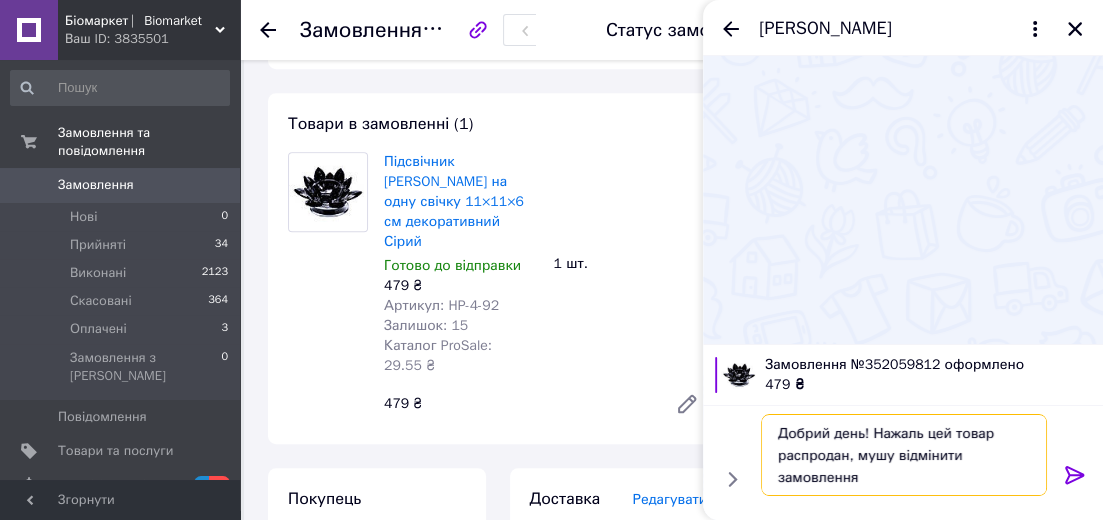 type on "Добрий день! Нажаль цей товар распродан, мушу відмінити замовлення" 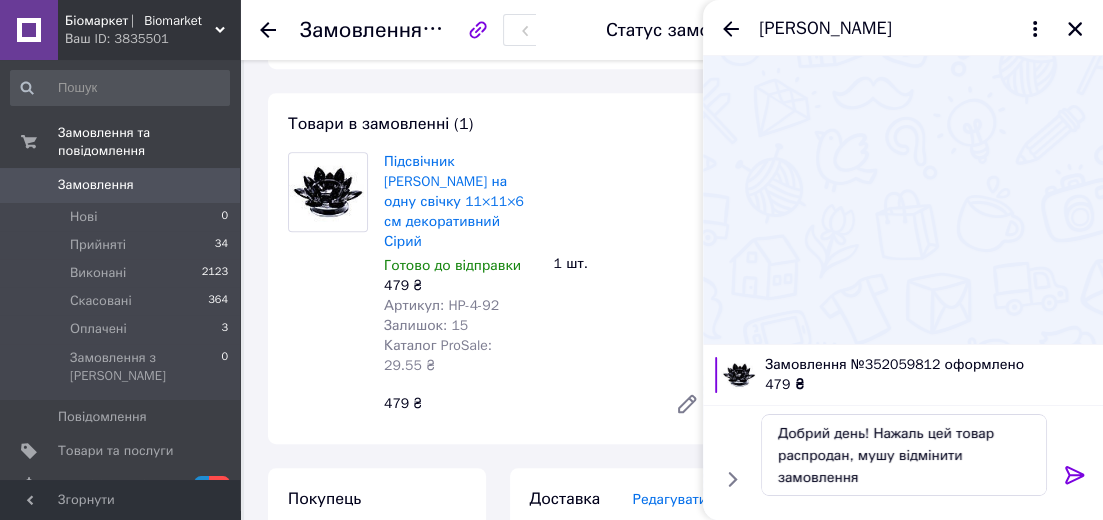 click on "479 ₴" at bounding box center (928, 385) 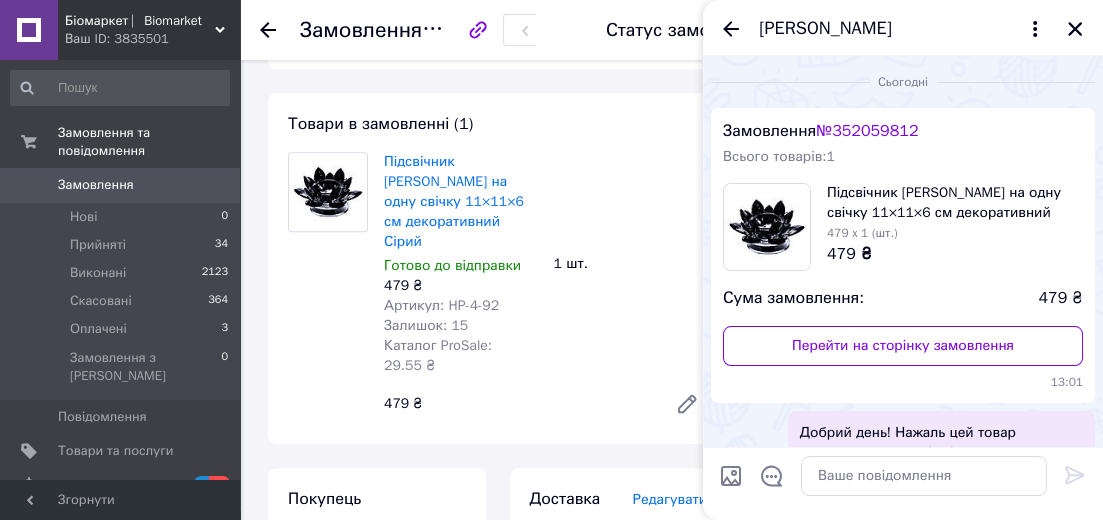 scroll, scrollTop: 56, scrollLeft: 0, axis: vertical 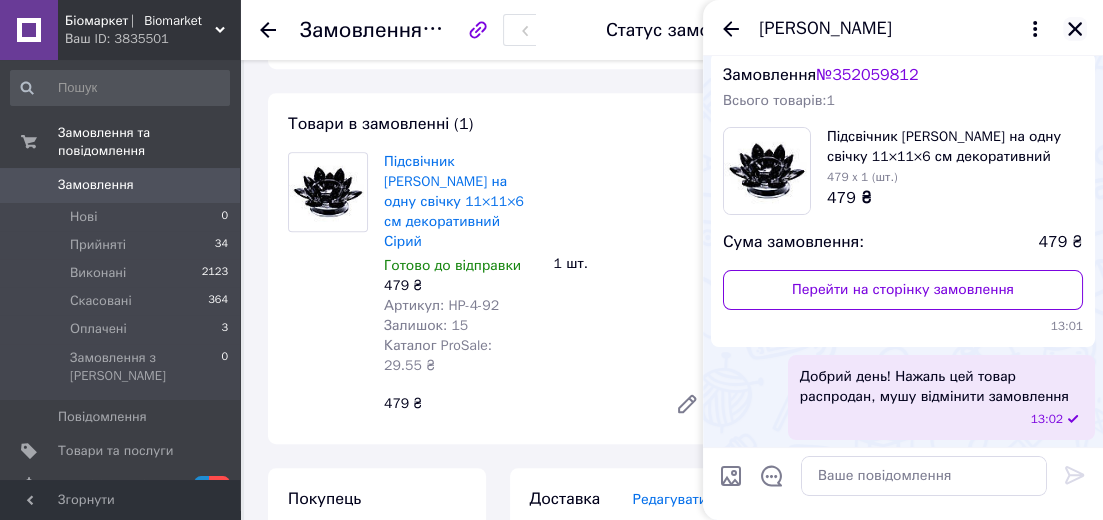 click 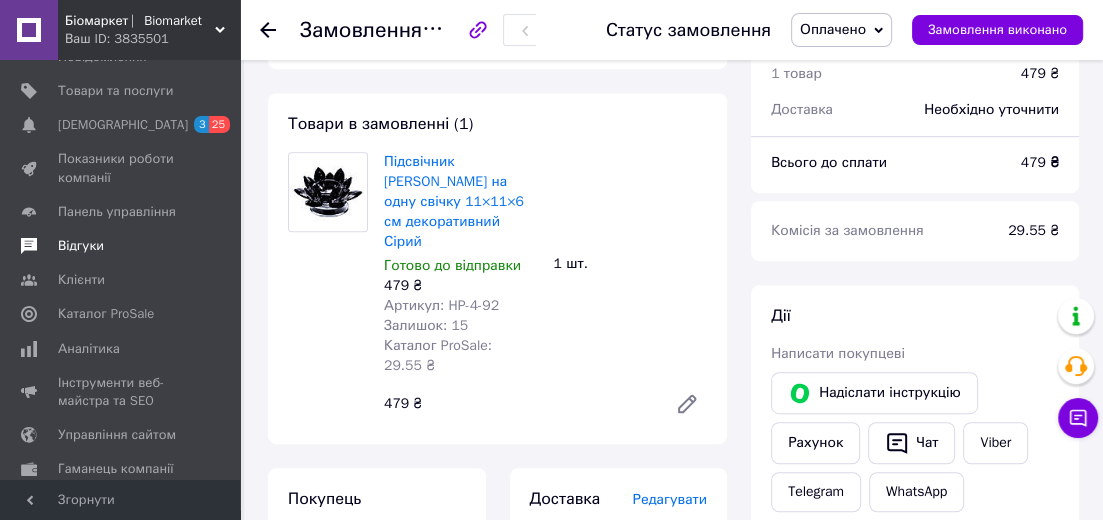 scroll, scrollTop: 270, scrollLeft: 0, axis: vertical 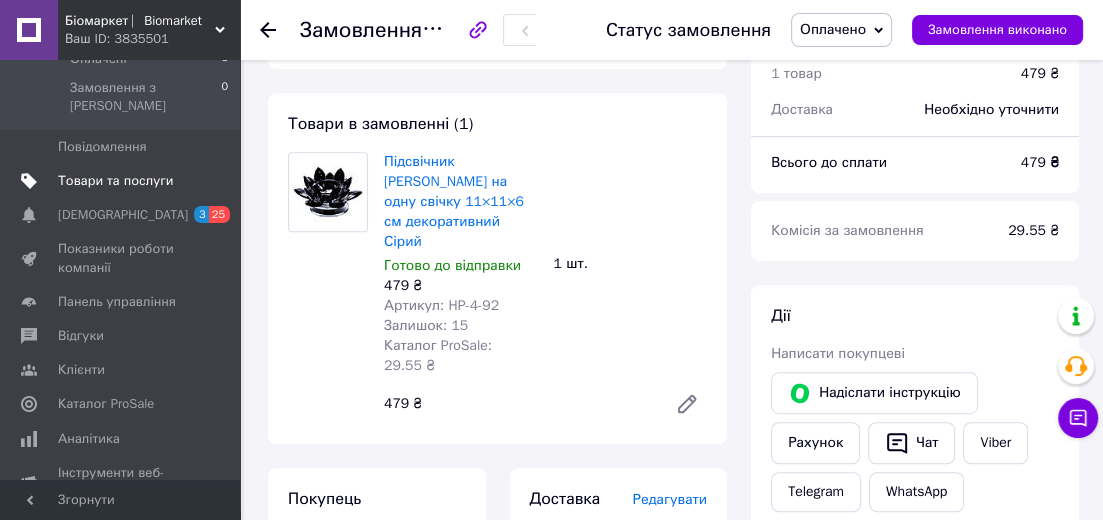 click on "Товари та послуги" at bounding box center (115, 181) 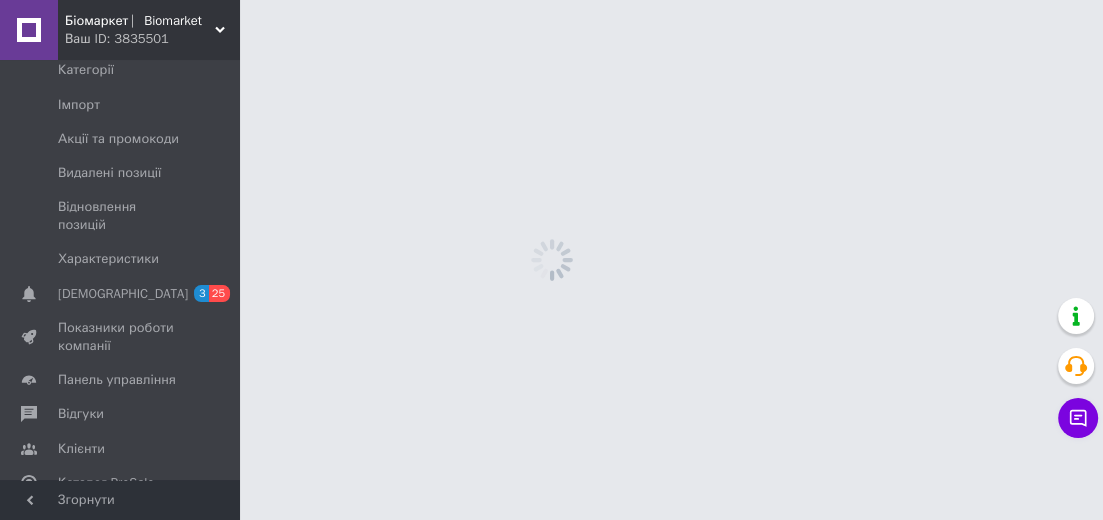 scroll, scrollTop: 0, scrollLeft: 0, axis: both 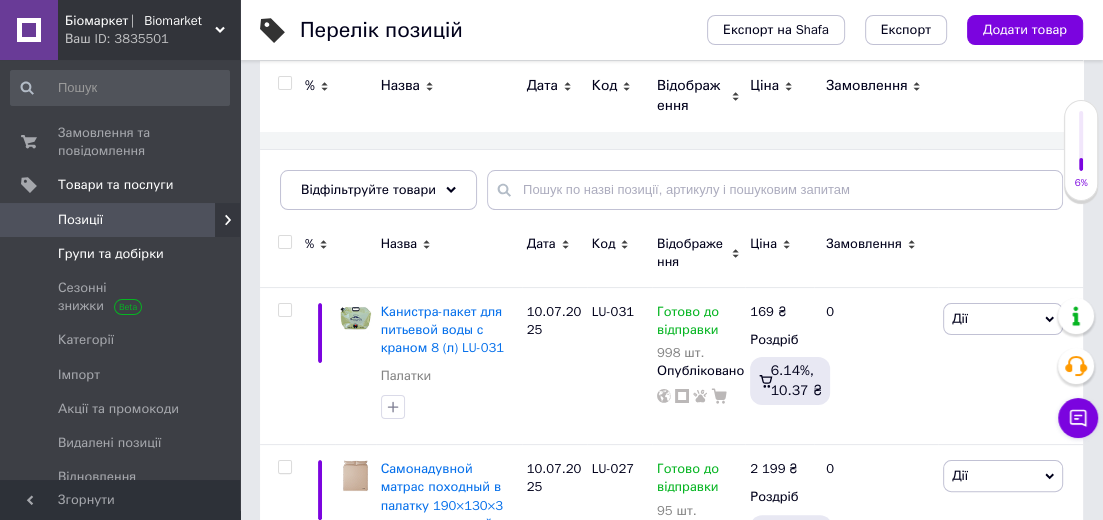 click on "Групи та добірки" at bounding box center [111, 254] 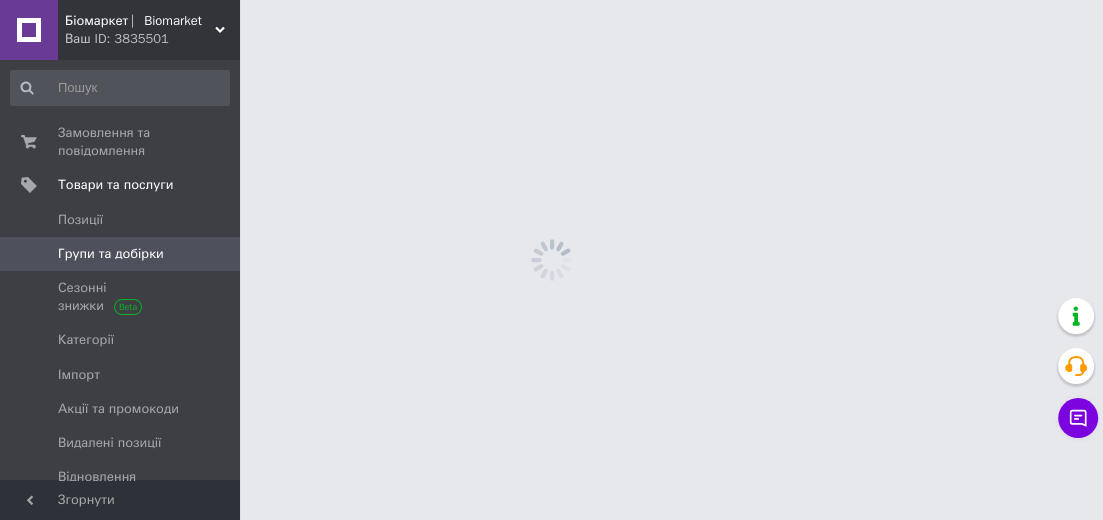 scroll, scrollTop: 0, scrollLeft: 0, axis: both 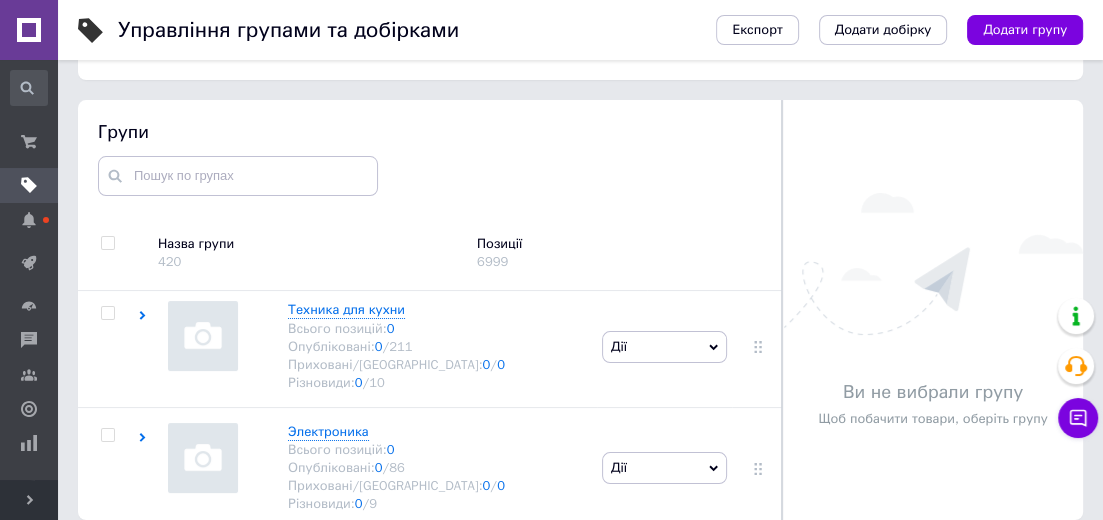 click at bounding box center [107, 920] 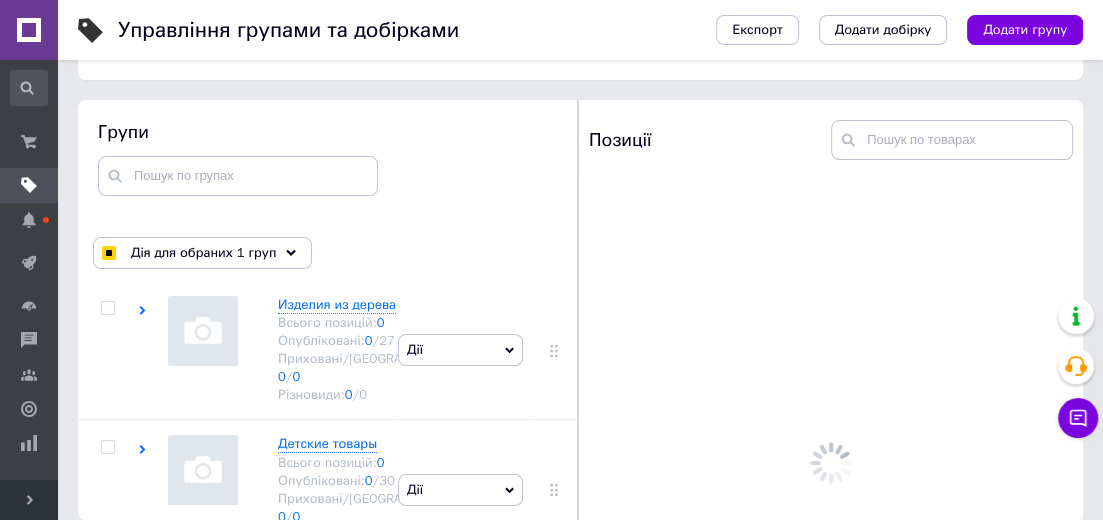 scroll, scrollTop: 12168, scrollLeft: 0, axis: vertical 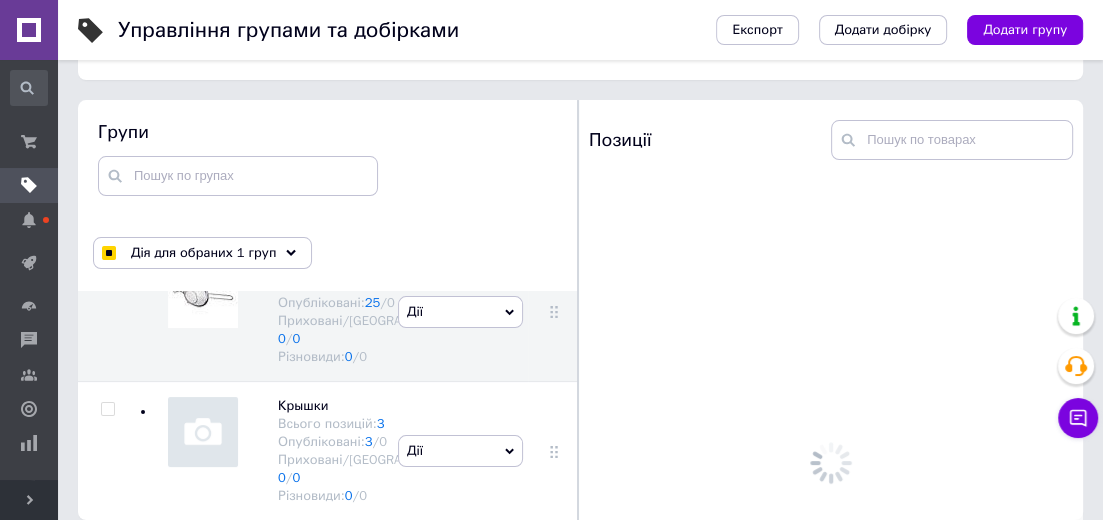 click on "[PERSON_NAME] групу Редагувати групу Додати підгрупу Додати товар Видалити групу" at bounding box center (460, 172) 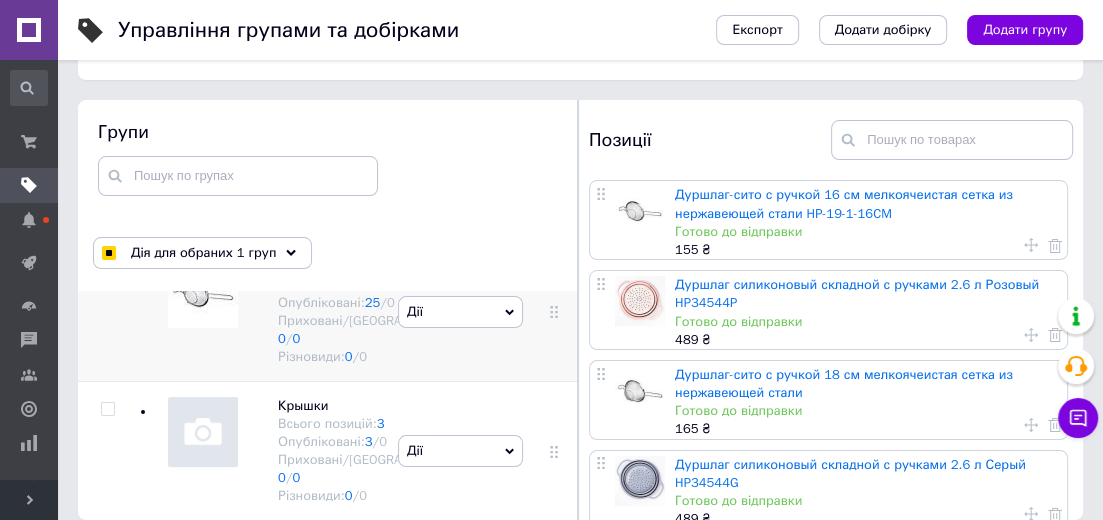 scroll, scrollTop: 12326, scrollLeft: 0, axis: vertical 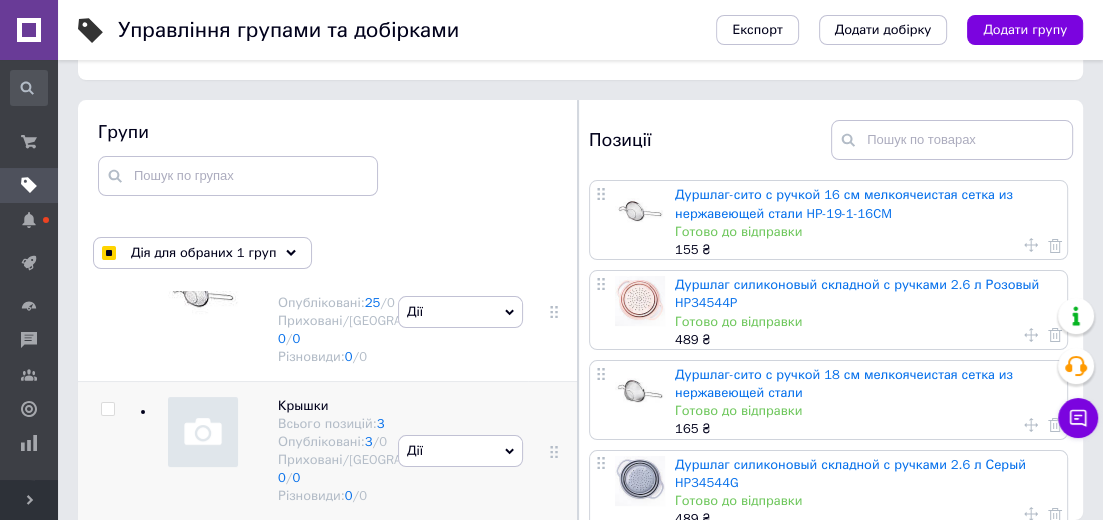 click at bounding box center [107, 409] 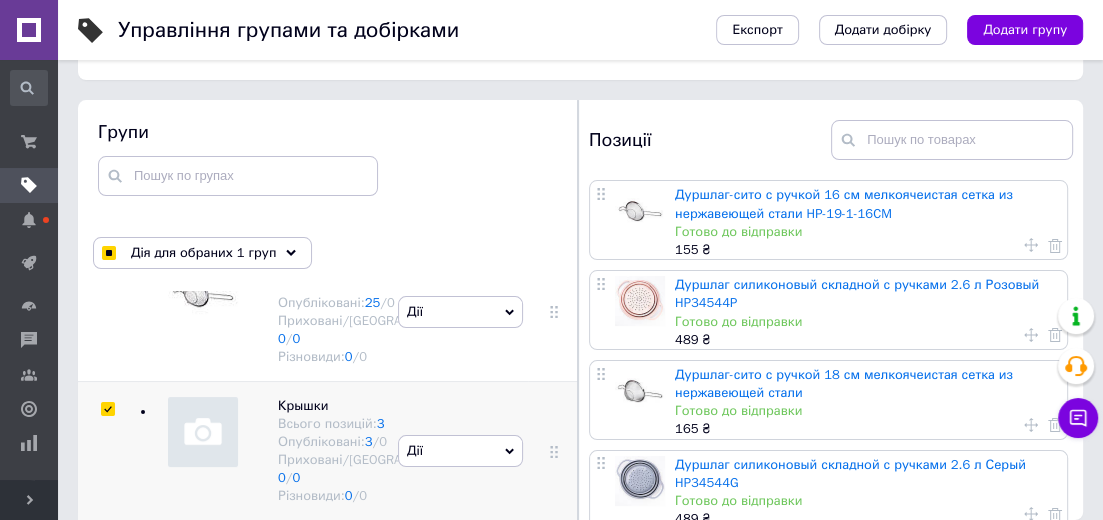 checkbox on "true" 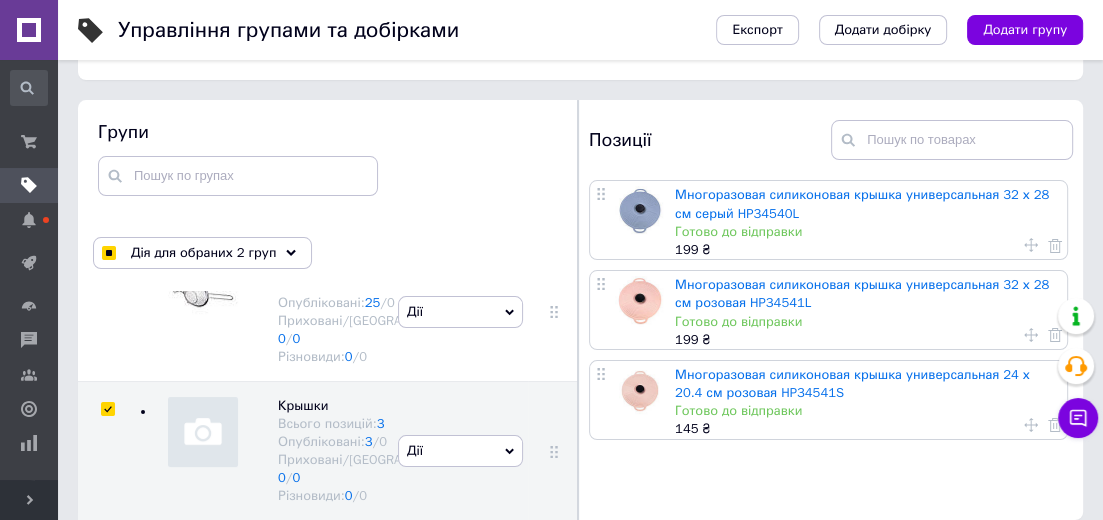 scroll, scrollTop: 11966, scrollLeft: 0, axis: vertical 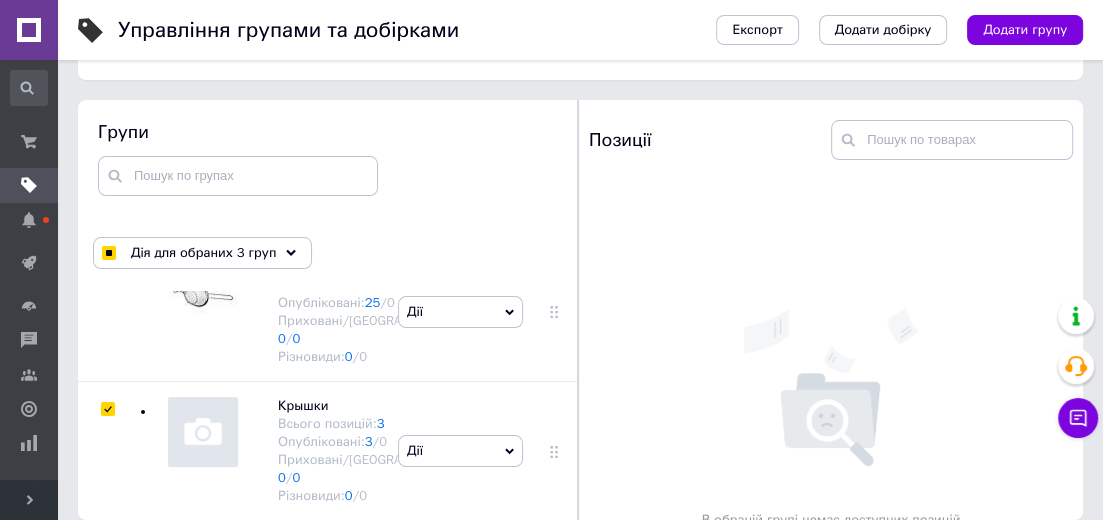 click at bounding box center [107, -9] 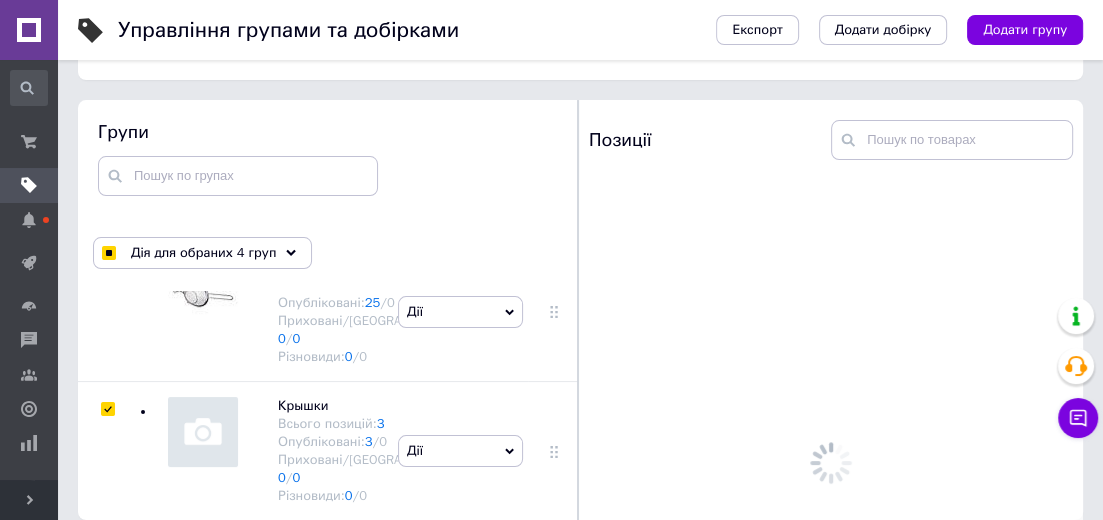 scroll, scrollTop: 11696, scrollLeft: 0, axis: vertical 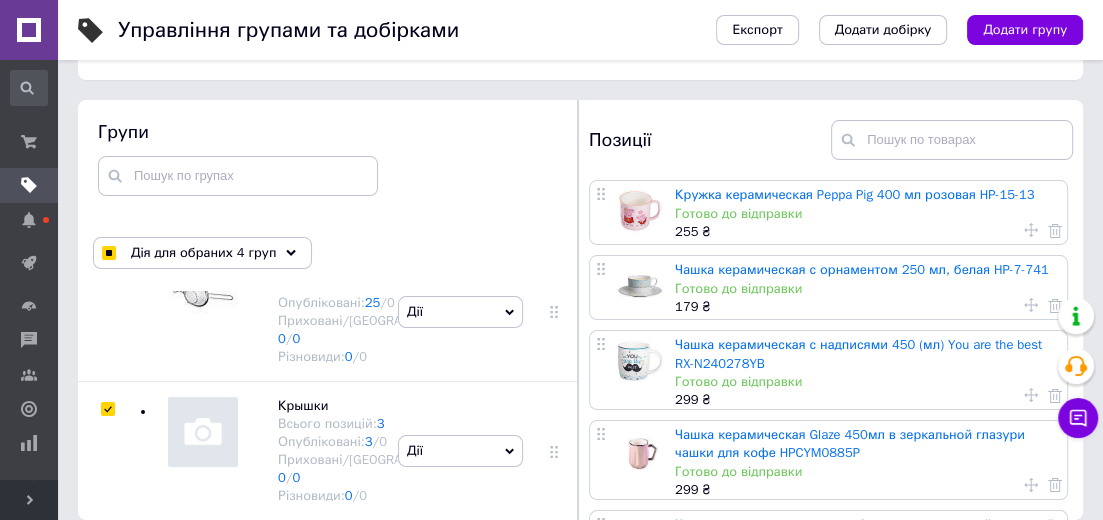 click at bounding box center (107, -148) 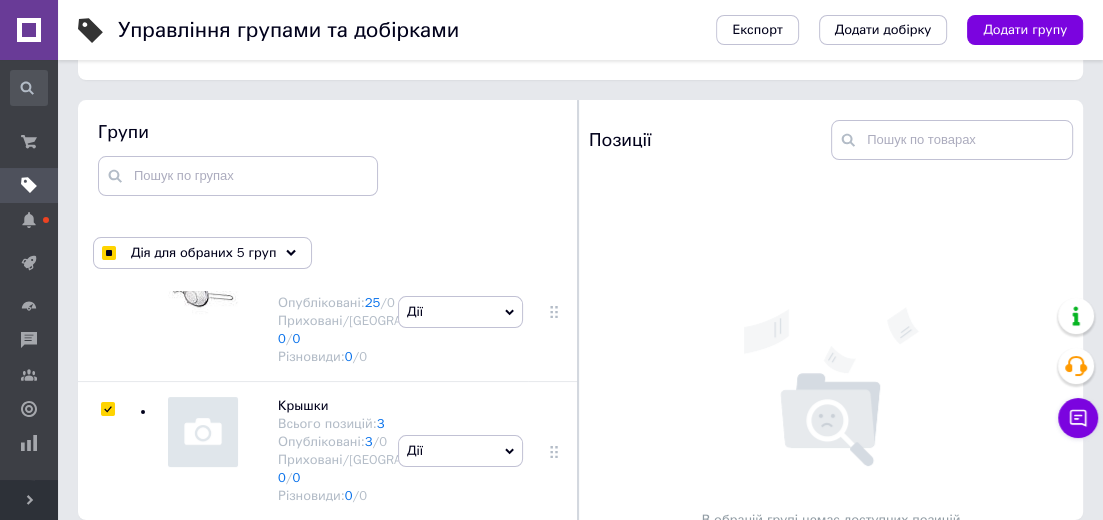 click at bounding box center [198, -106] 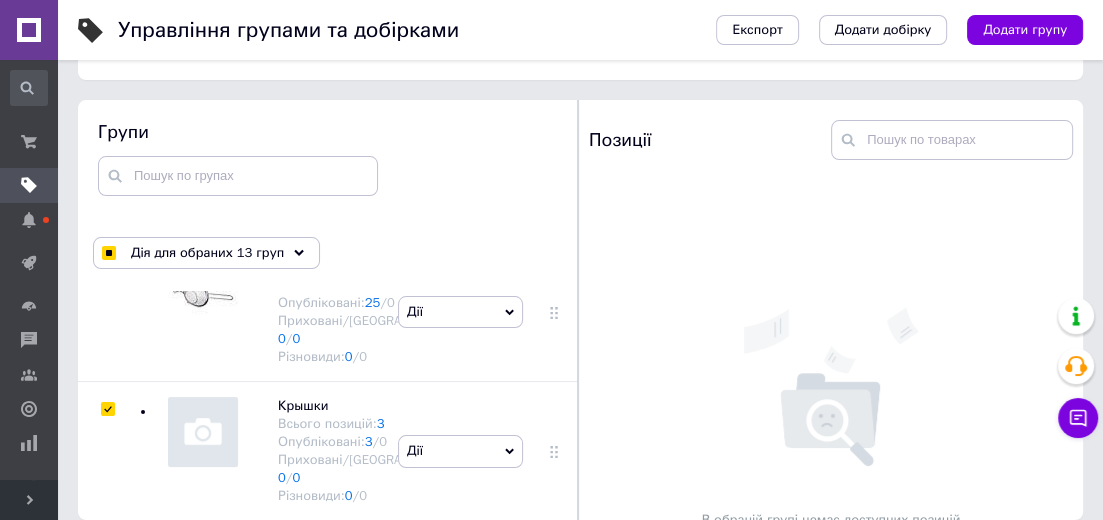 scroll, scrollTop: 11336, scrollLeft: 0, axis: vertical 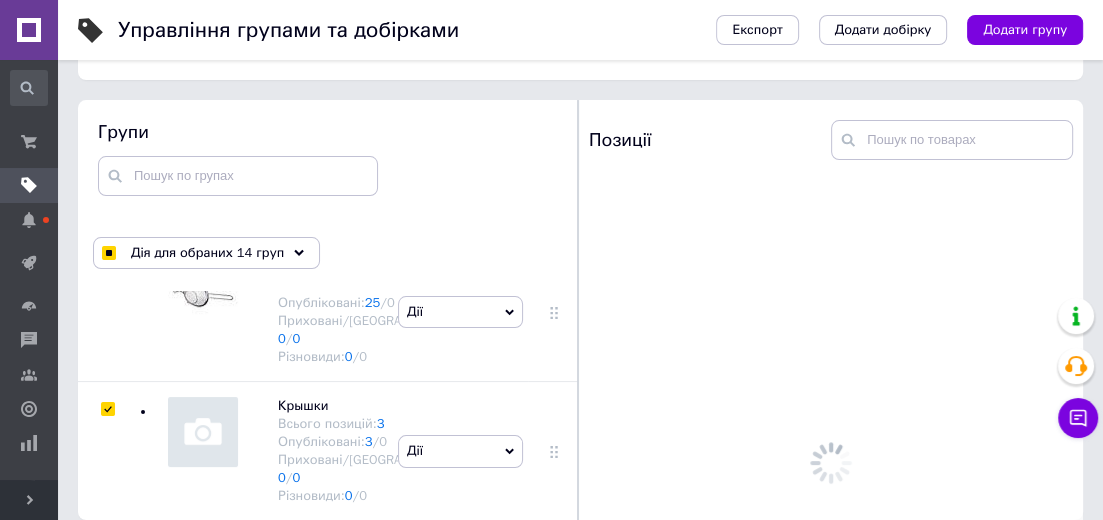 click at bounding box center (198, -1526) 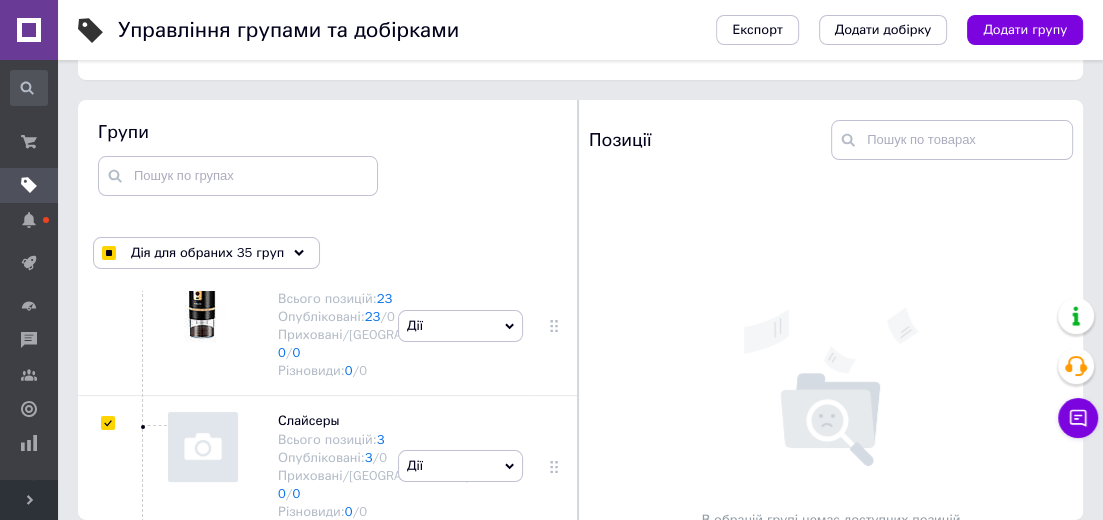 scroll, scrollTop: 10979, scrollLeft: 0, axis: vertical 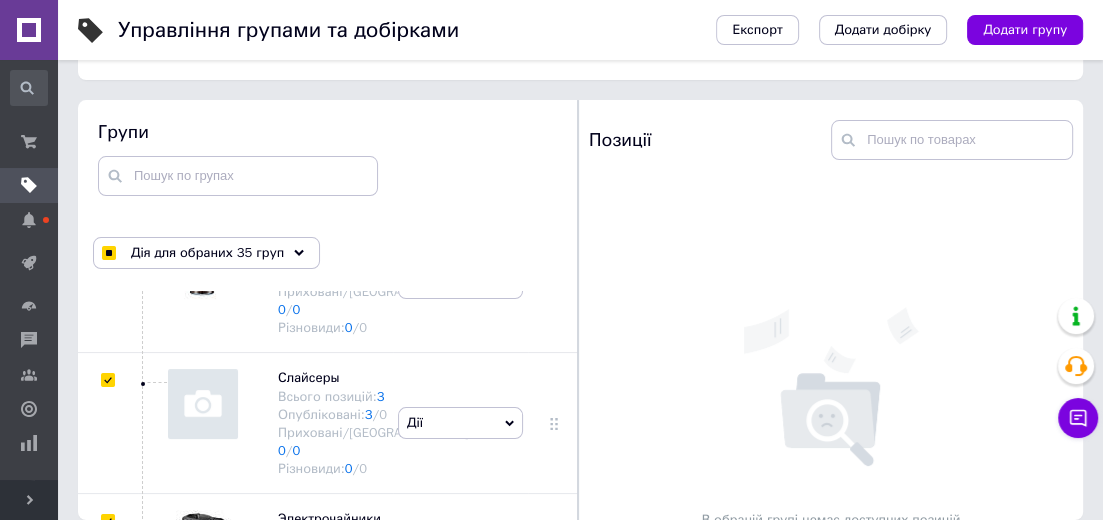 click at bounding box center (108, -1899) 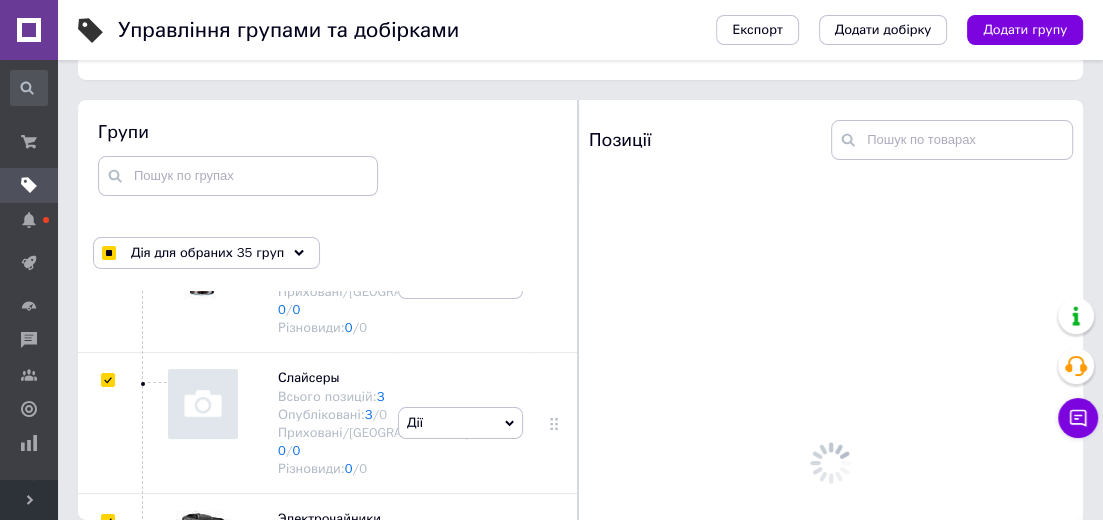 click at bounding box center (107, -1899) 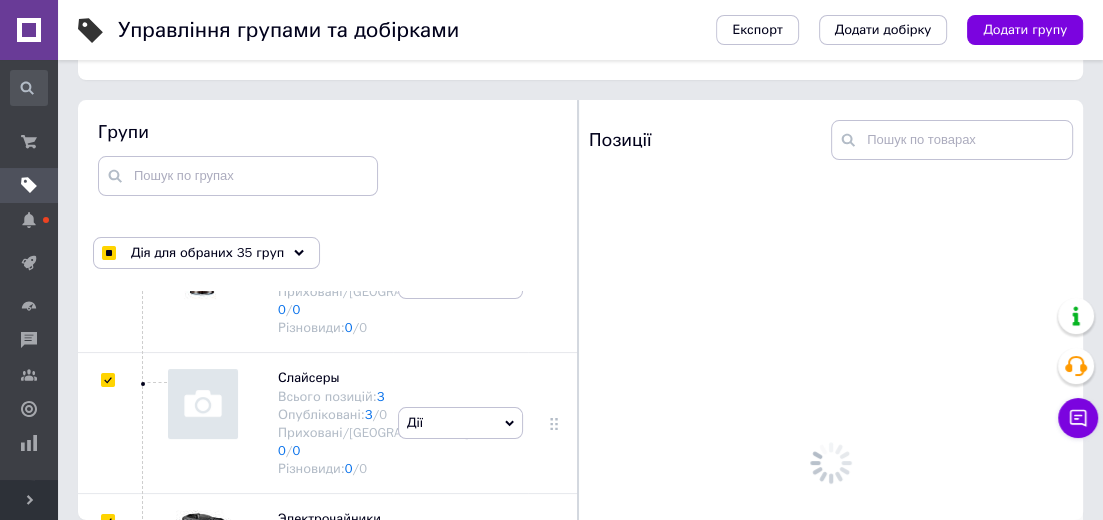 checkbox on "true" 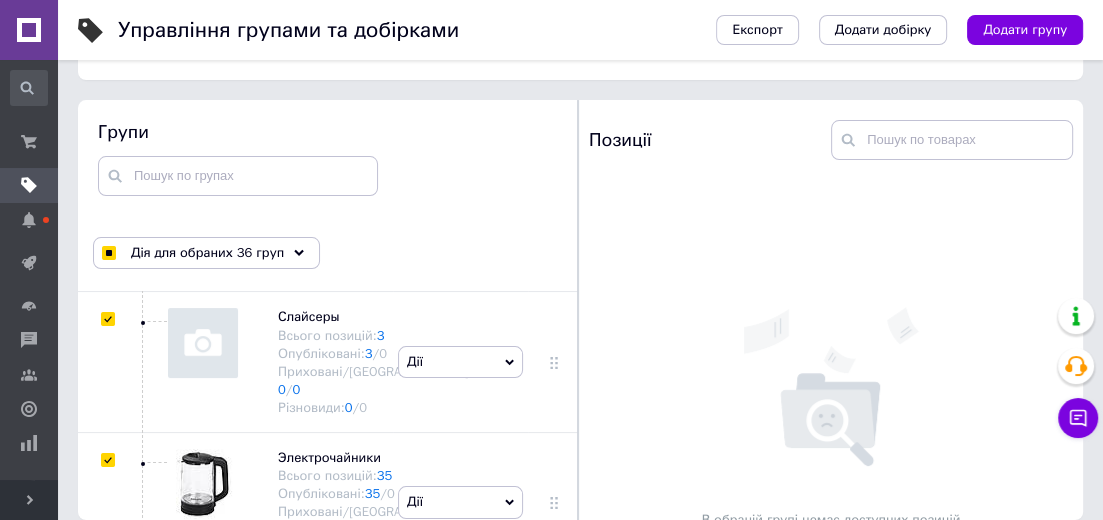 scroll, scrollTop: 11069, scrollLeft: 0, axis: vertical 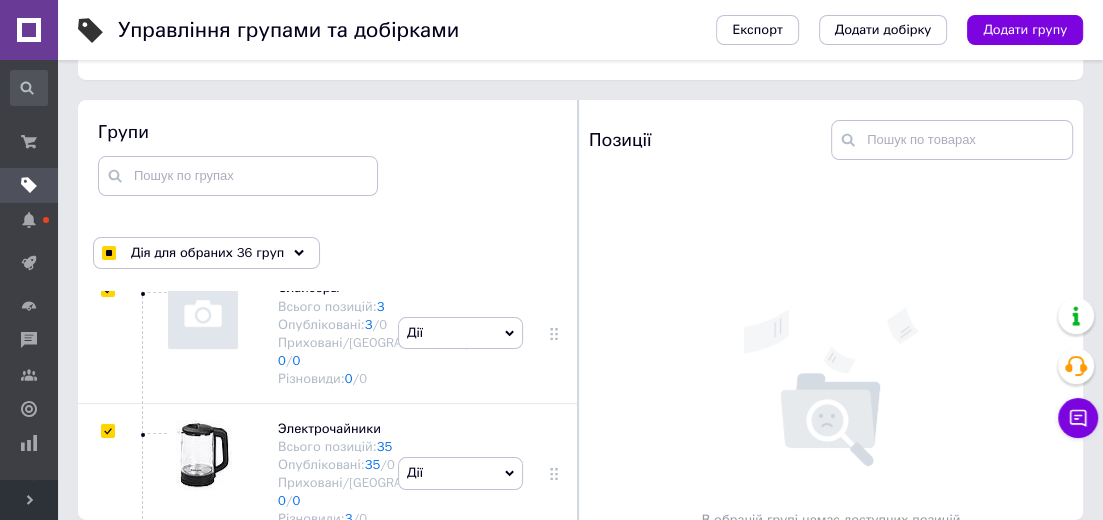 click at bounding box center [107, -1850] 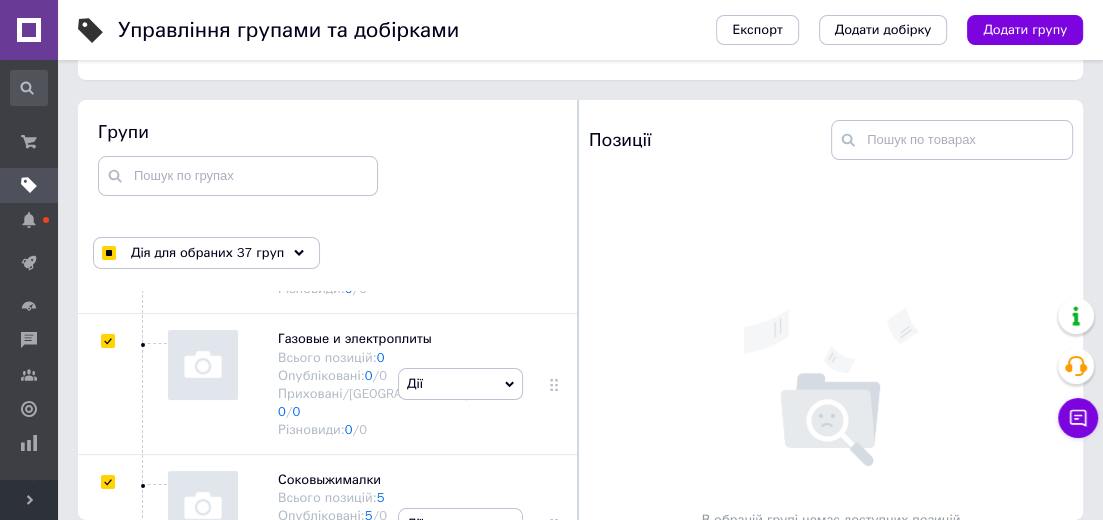 scroll, scrollTop: 9809, scrollLeft: 0, axis: vertical 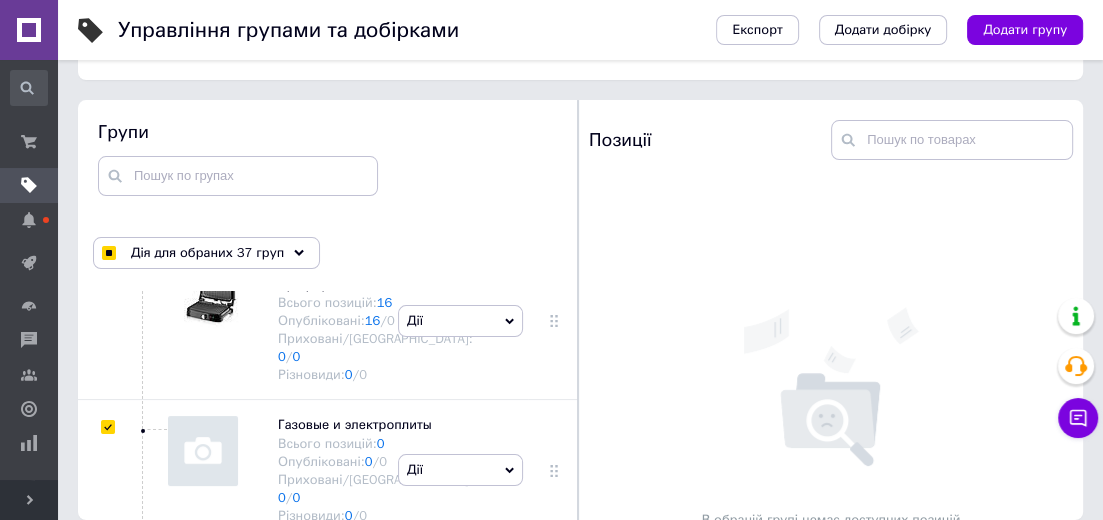 click at bounding box center (107, -1565) 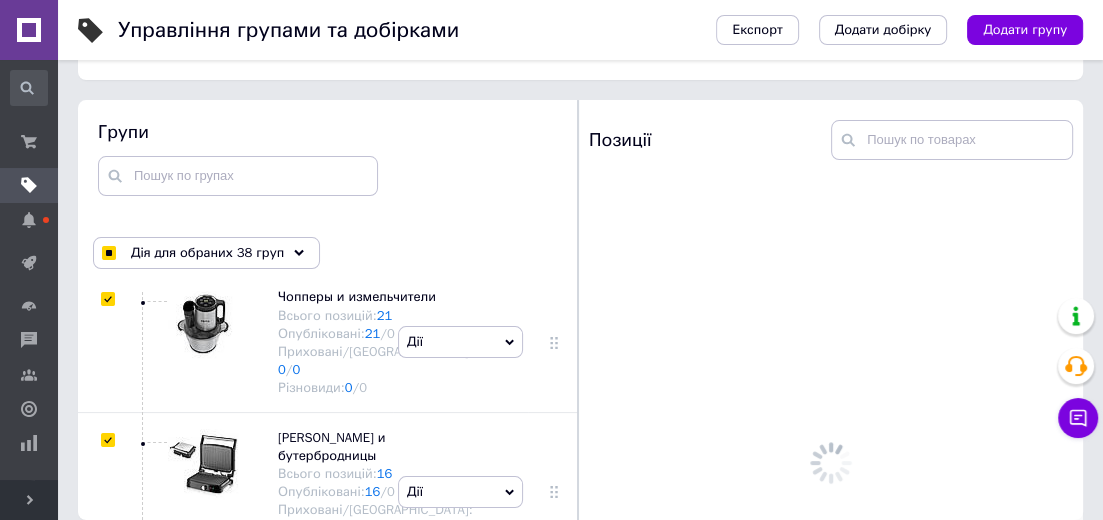 scroll, scrollTop: 9629, scrollLeft: 0, axis: vertical 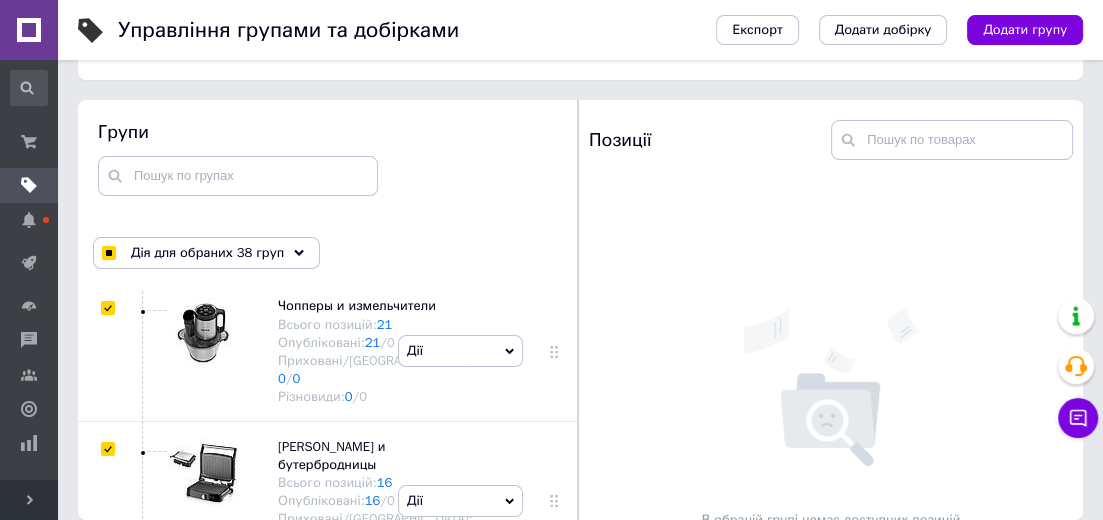 click at bounding box center (107, -1525) 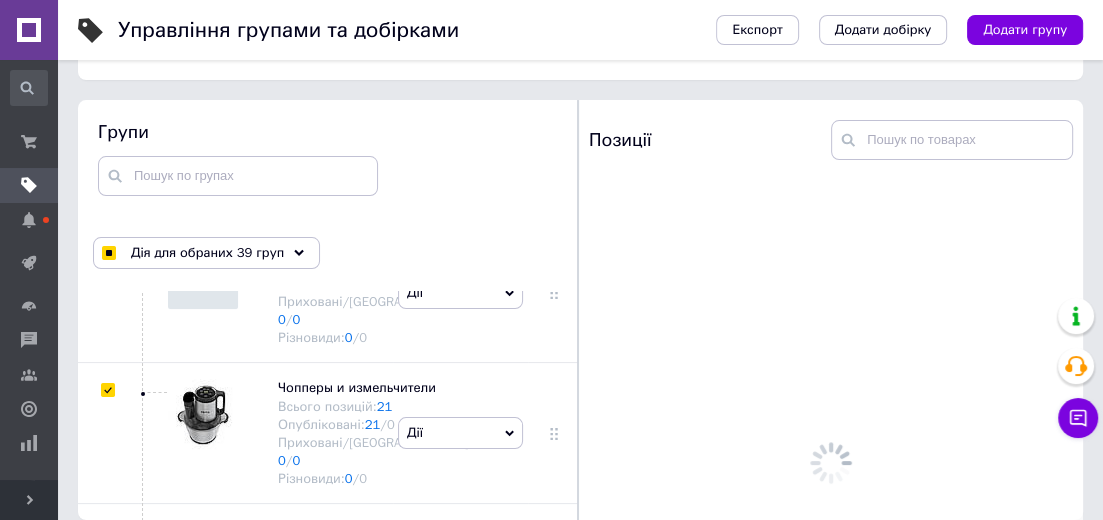 scroll, scrollTop: 9449, scrollLeft: 0, axis: vertical 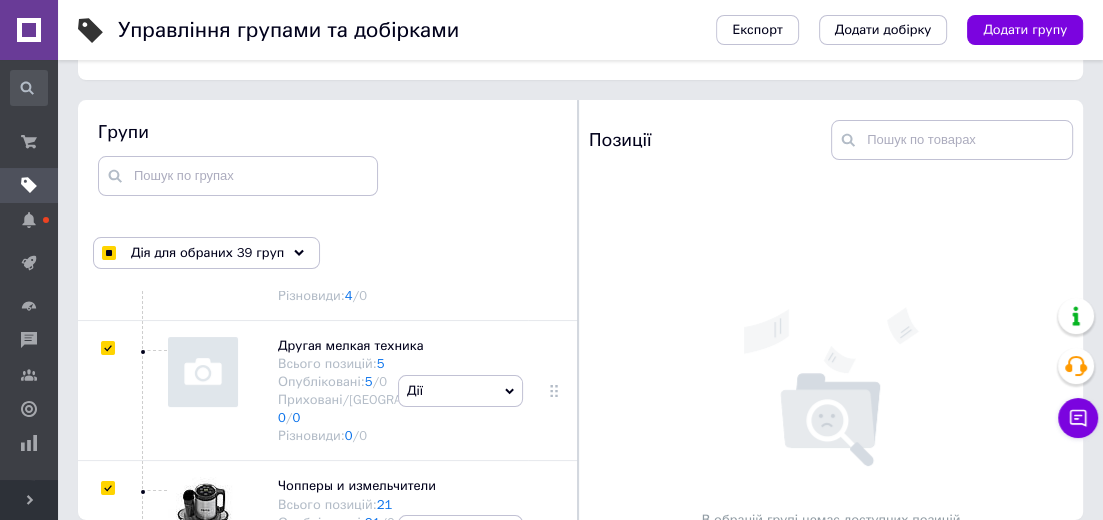 click at bounding box center (107, -1484) 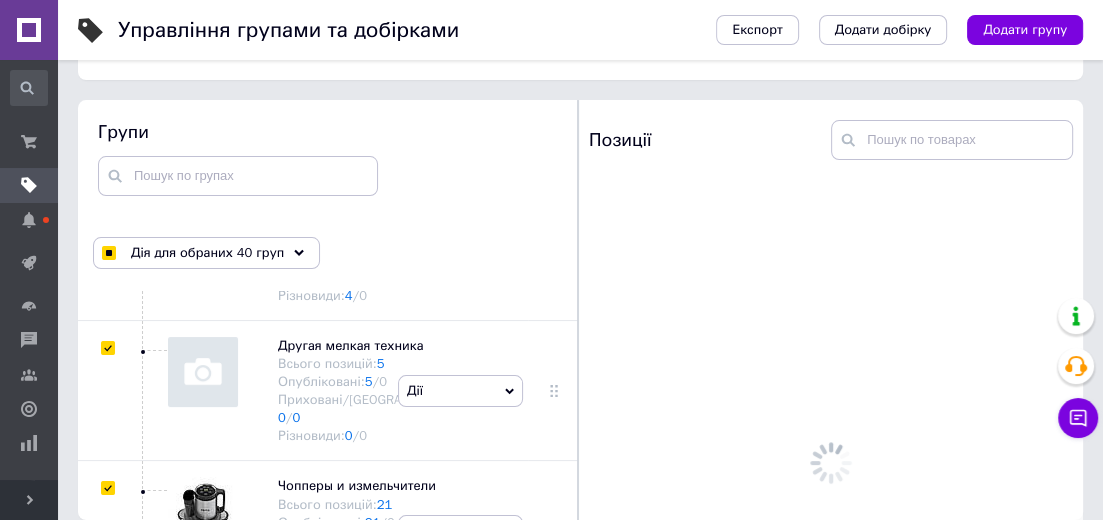 click at bounding box center [107, -1484] 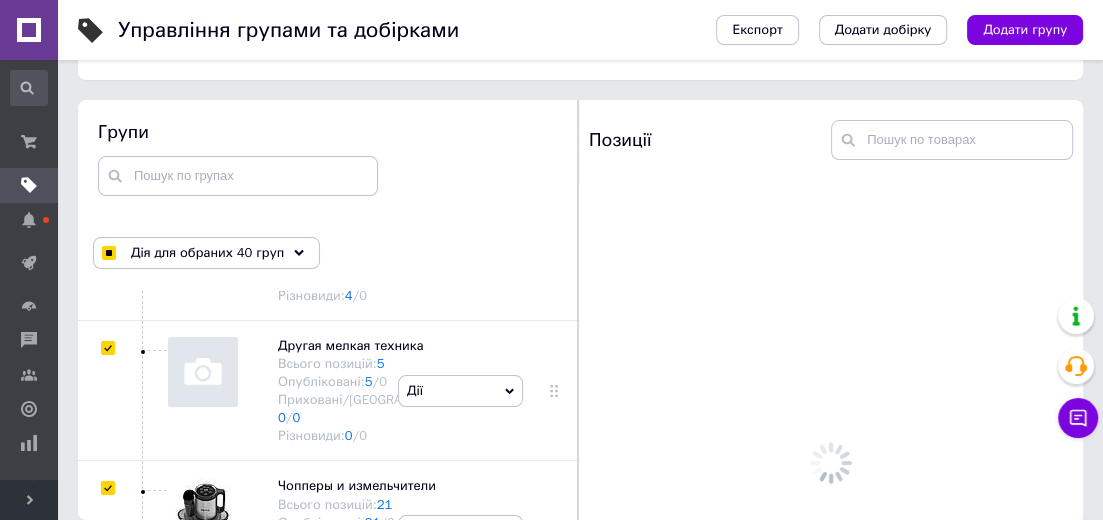 checkbox on "false" 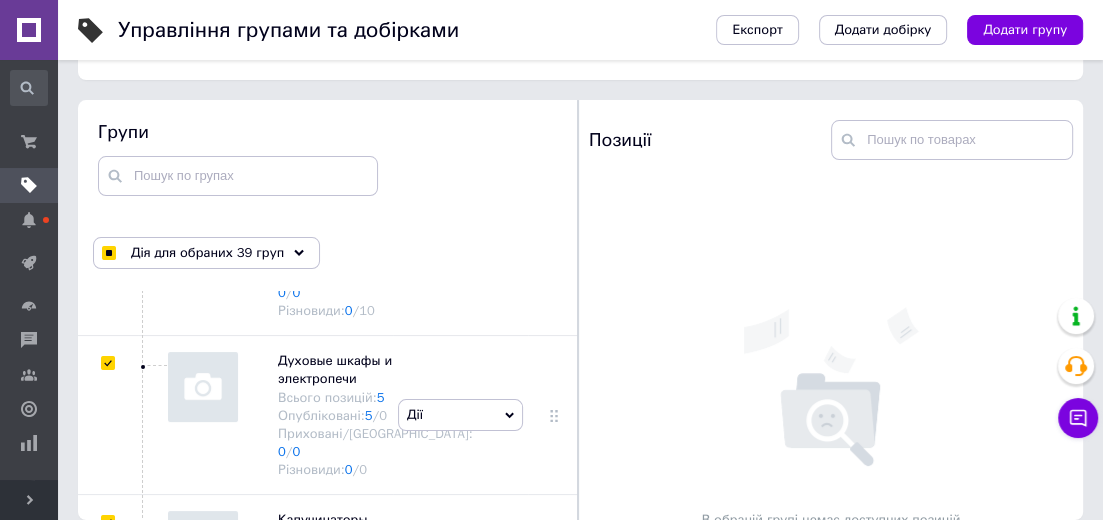 scroll, scrollTop: 9179, scrollLeft: 0, axis: vertical 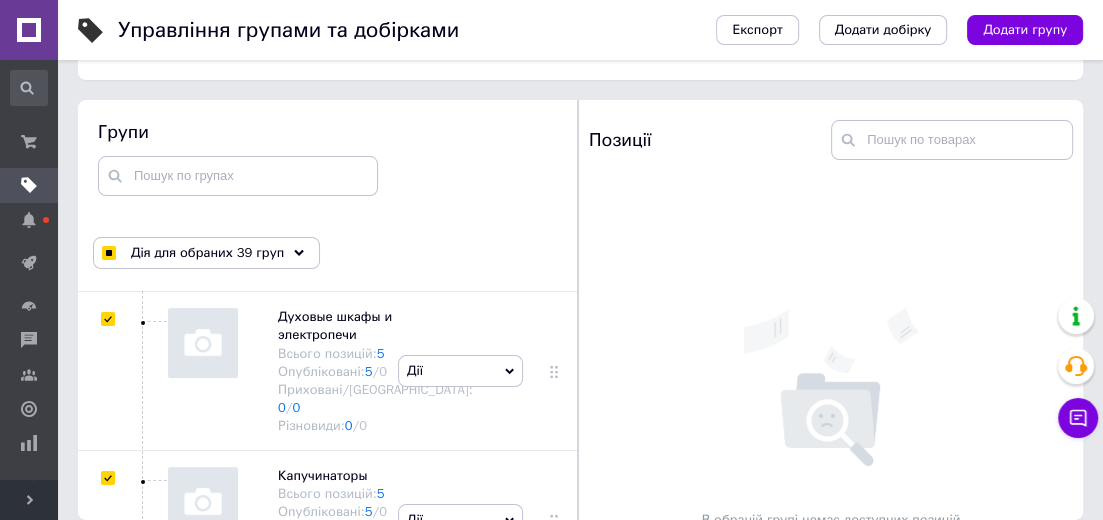 click at bounding box center [107, -1493] 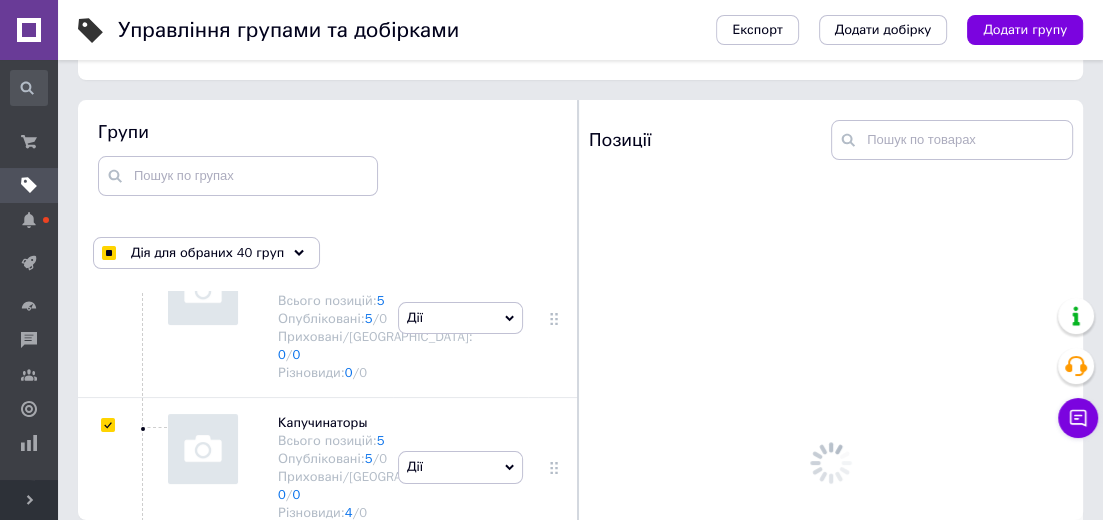 scroll, scrollTop: 9269, scrollLeft: 0, axis: vertical 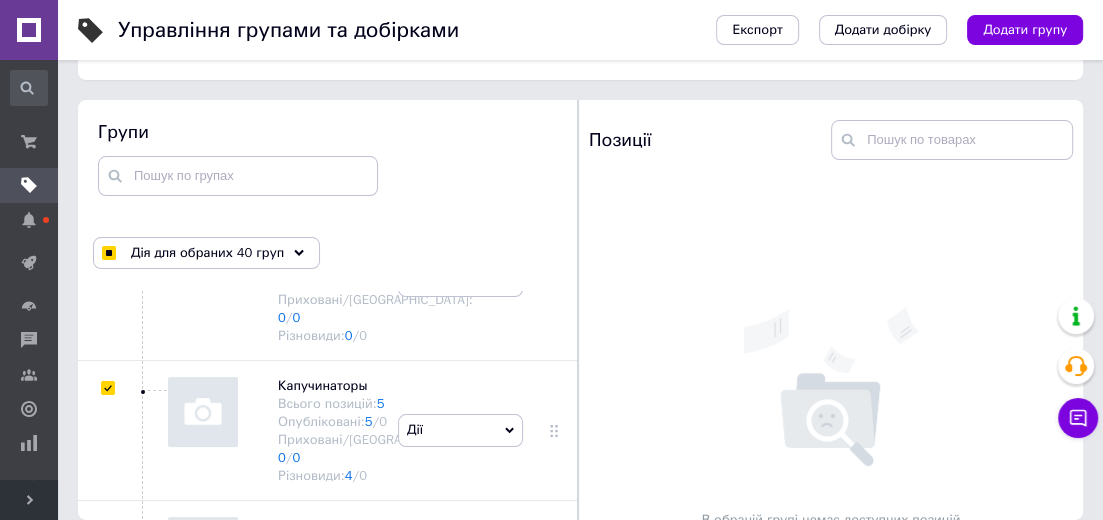 click at bounding box center [107, -1443] 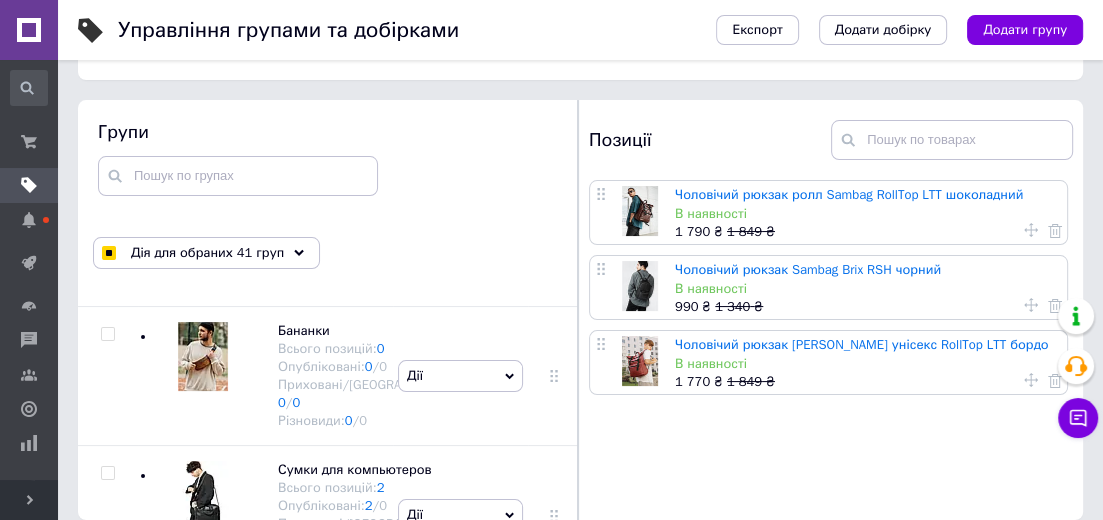 scroll, scrollTop: 7829, scrollLeft: 0, axis: vertical 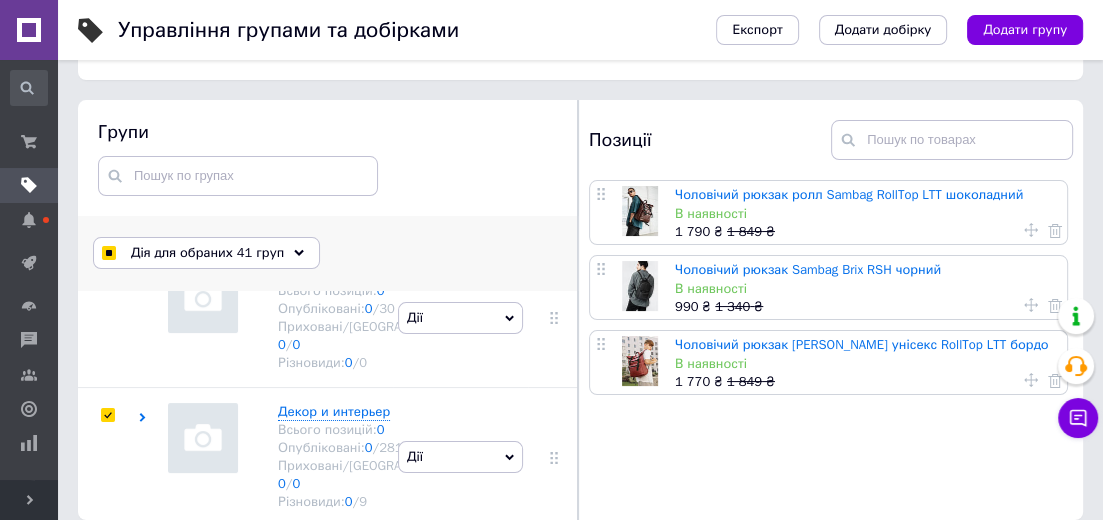 click on "Дія для обраних 41 груп" at bounding box center [207, 253] 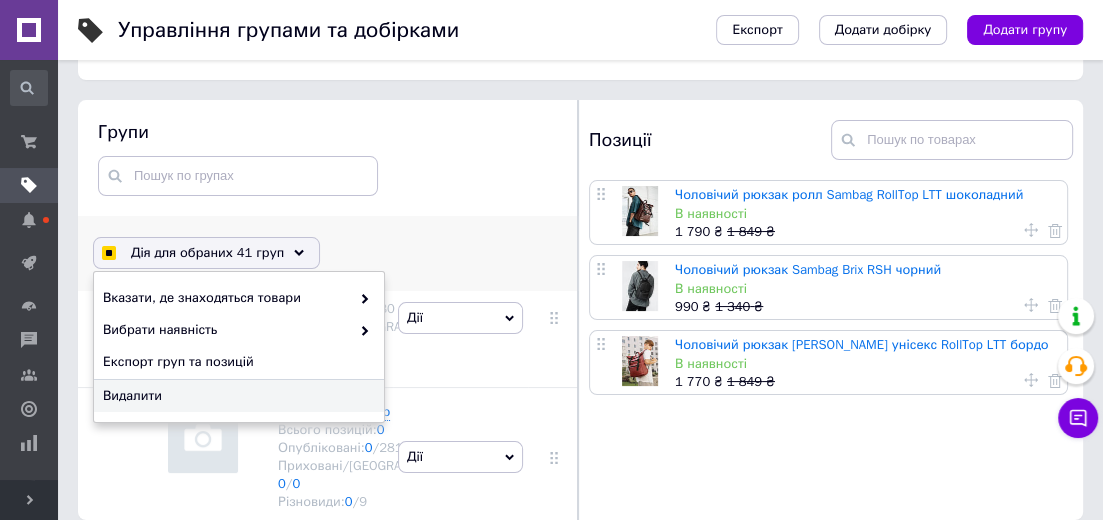 click on "Видалити" at bounding box center (236, 396) 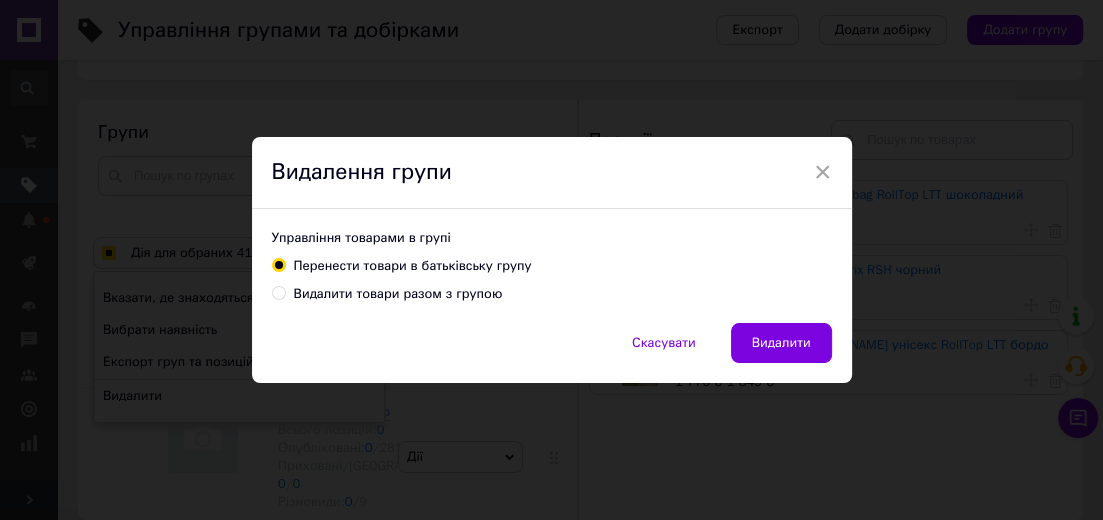 click on "Видалити товари разом з групою" at bounding box center [398, 294] 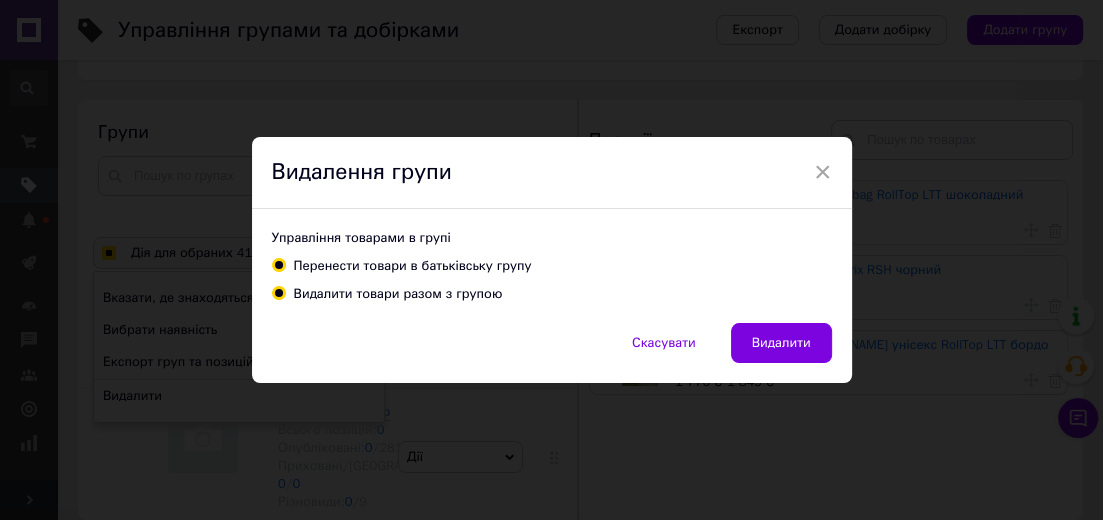 radio on "true" 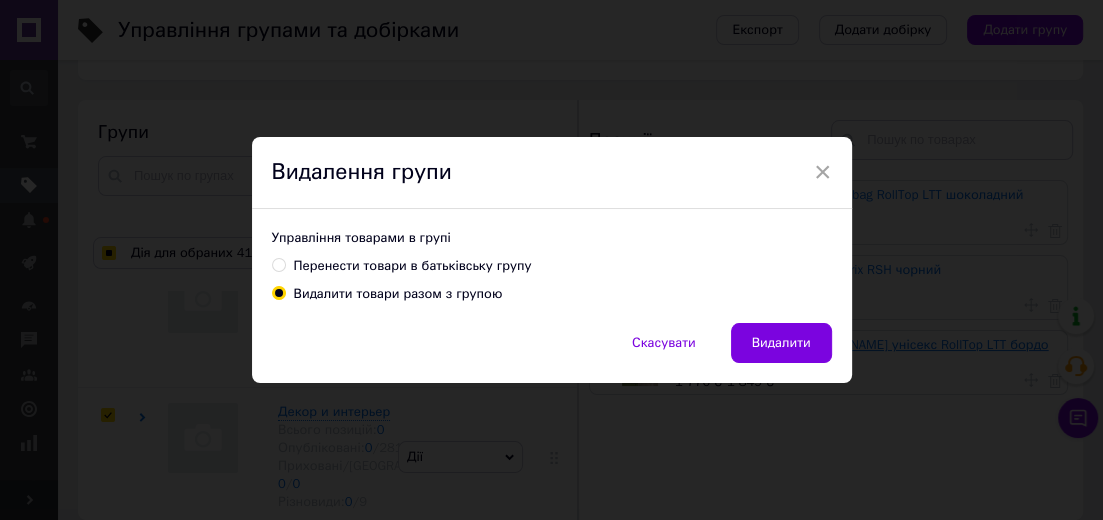 click on "Видалити" at bounding box center (781, 343) 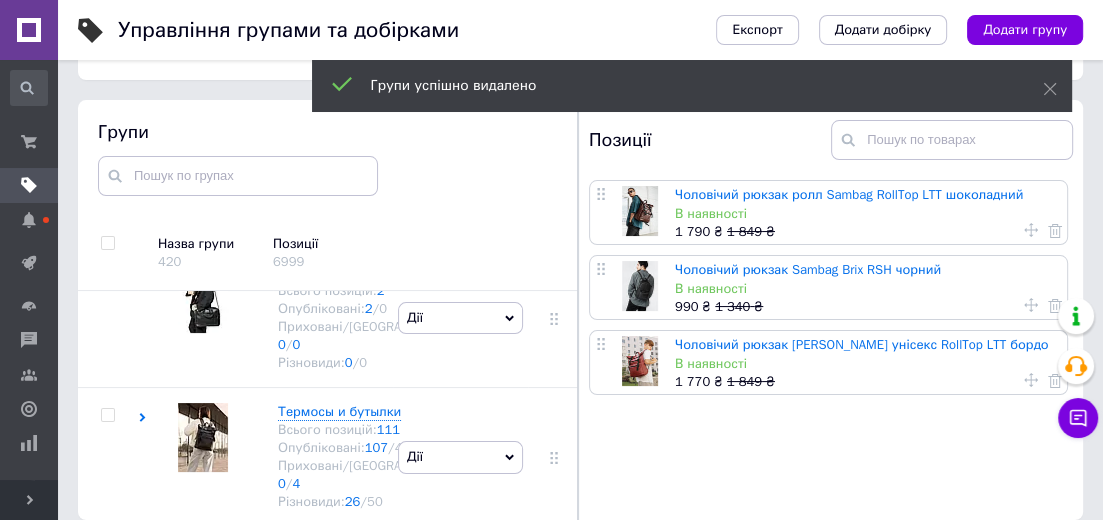click on "Розгорнути" at bounding box center (29, 500) 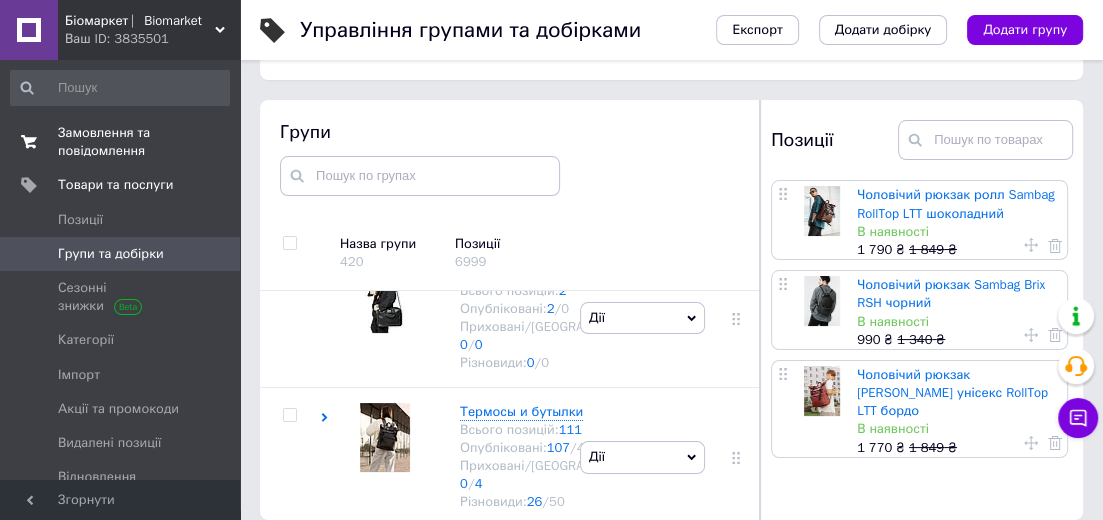 click on "Замовлення та повідомлення" at bounding box center [121, 142] 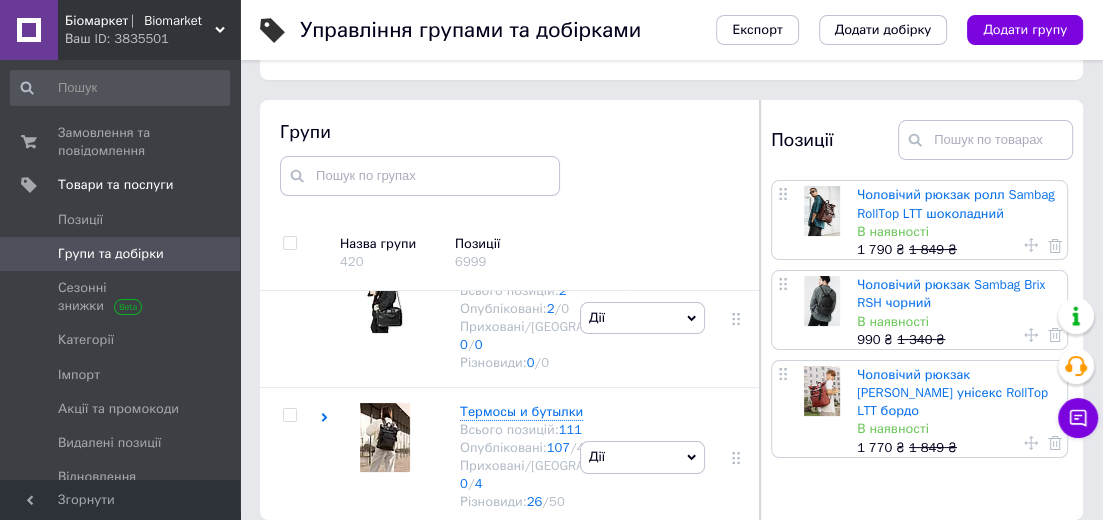 scroll, scrollTop: 0, scrollLeft: 0, axis: both 